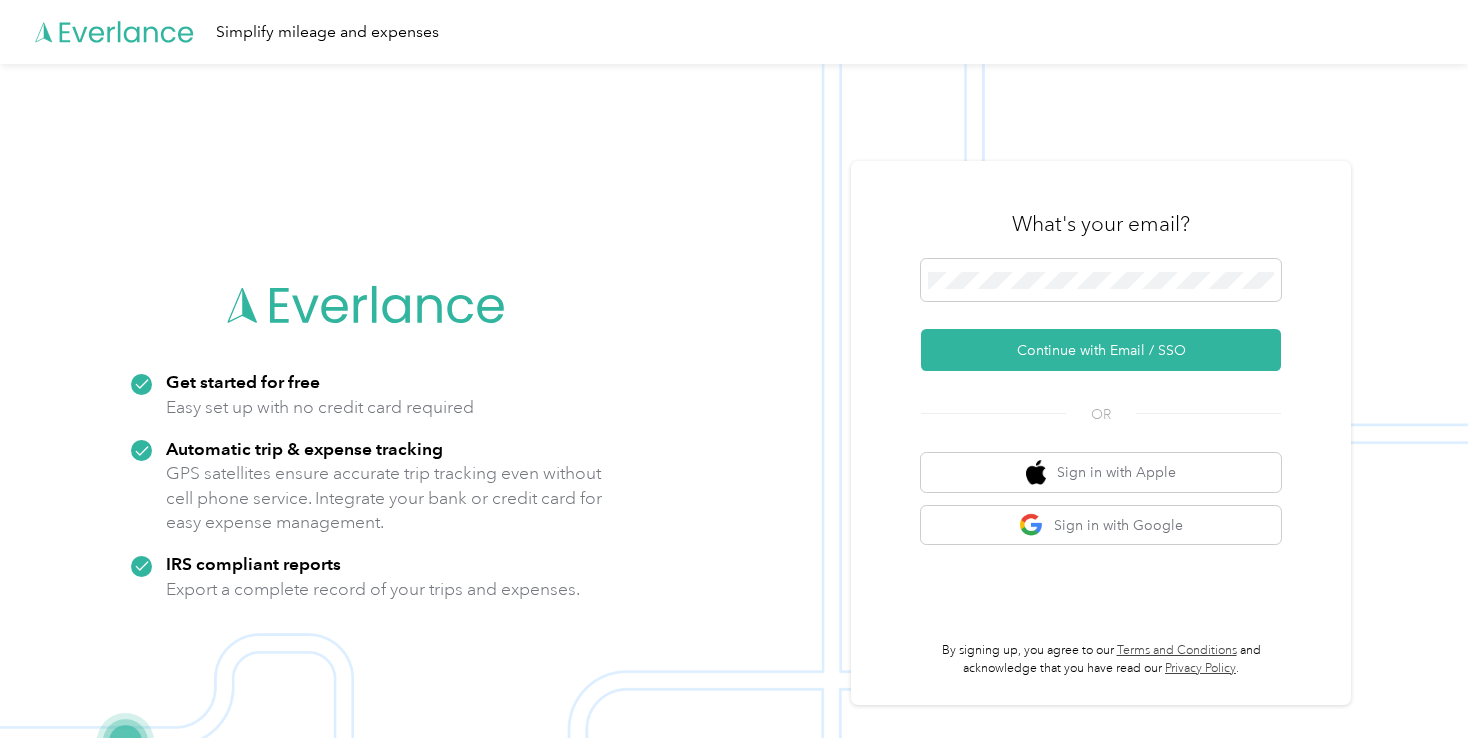 scroll, scrollTop: 0, scrollLeft: 0, axis: both 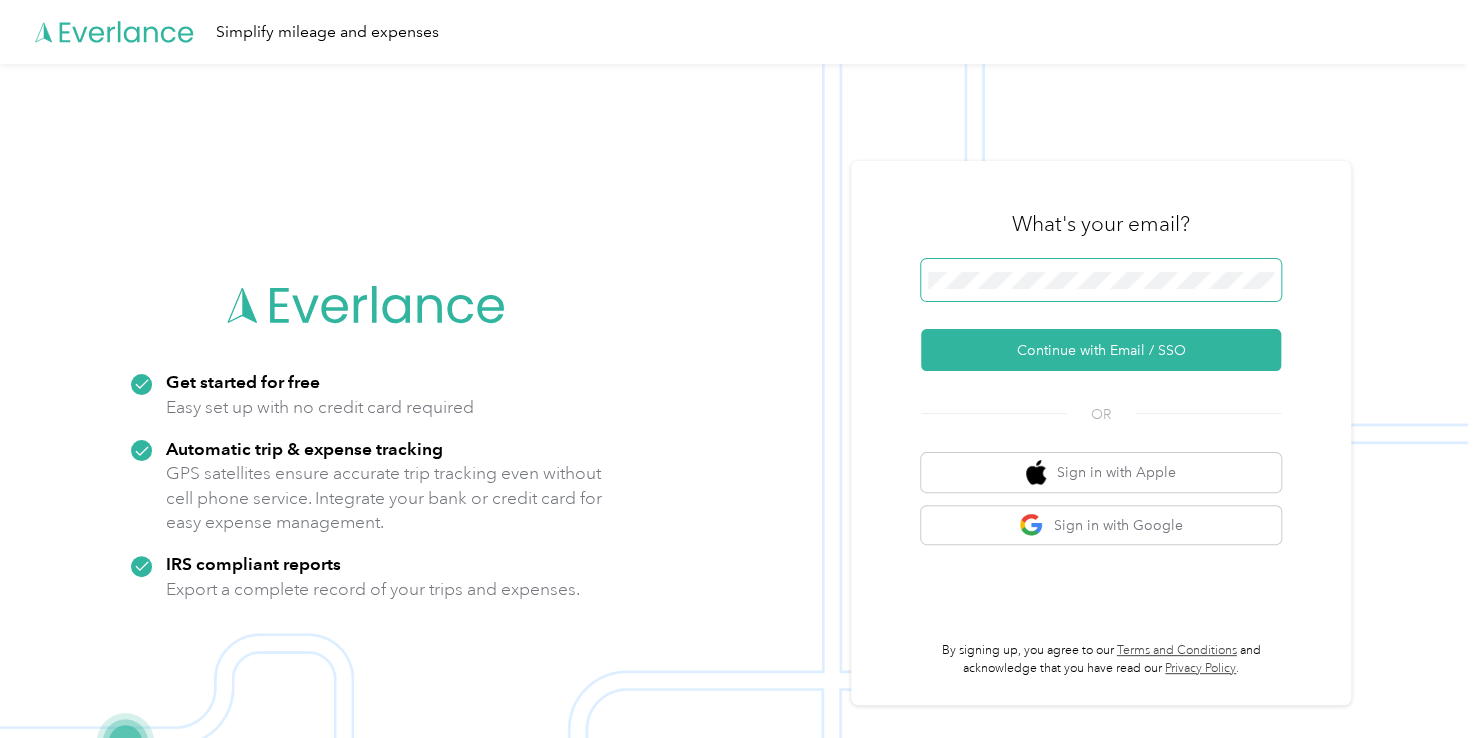 click on "Continue with Email / SSO" at bounding box center [1101, 350] 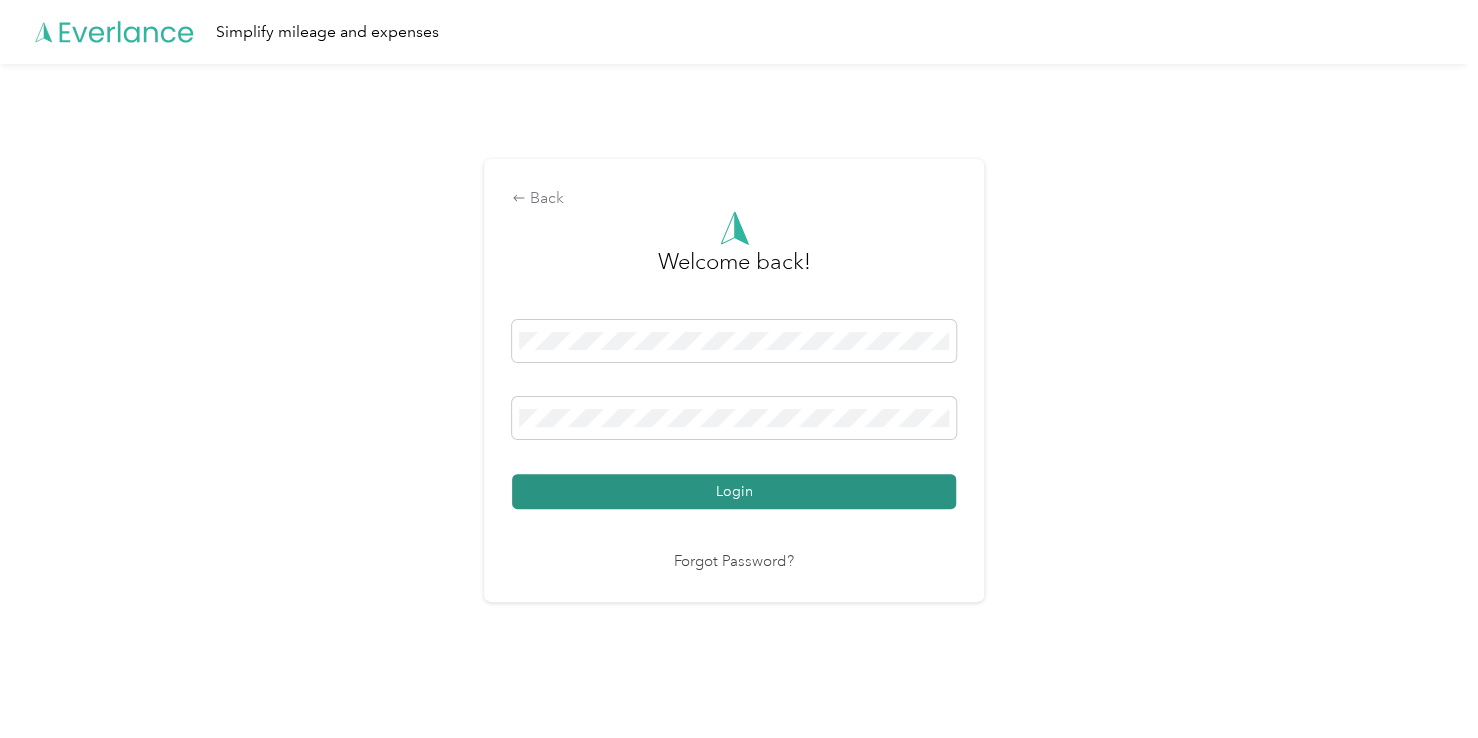 click on "Login" at bounding box center [734, 491] 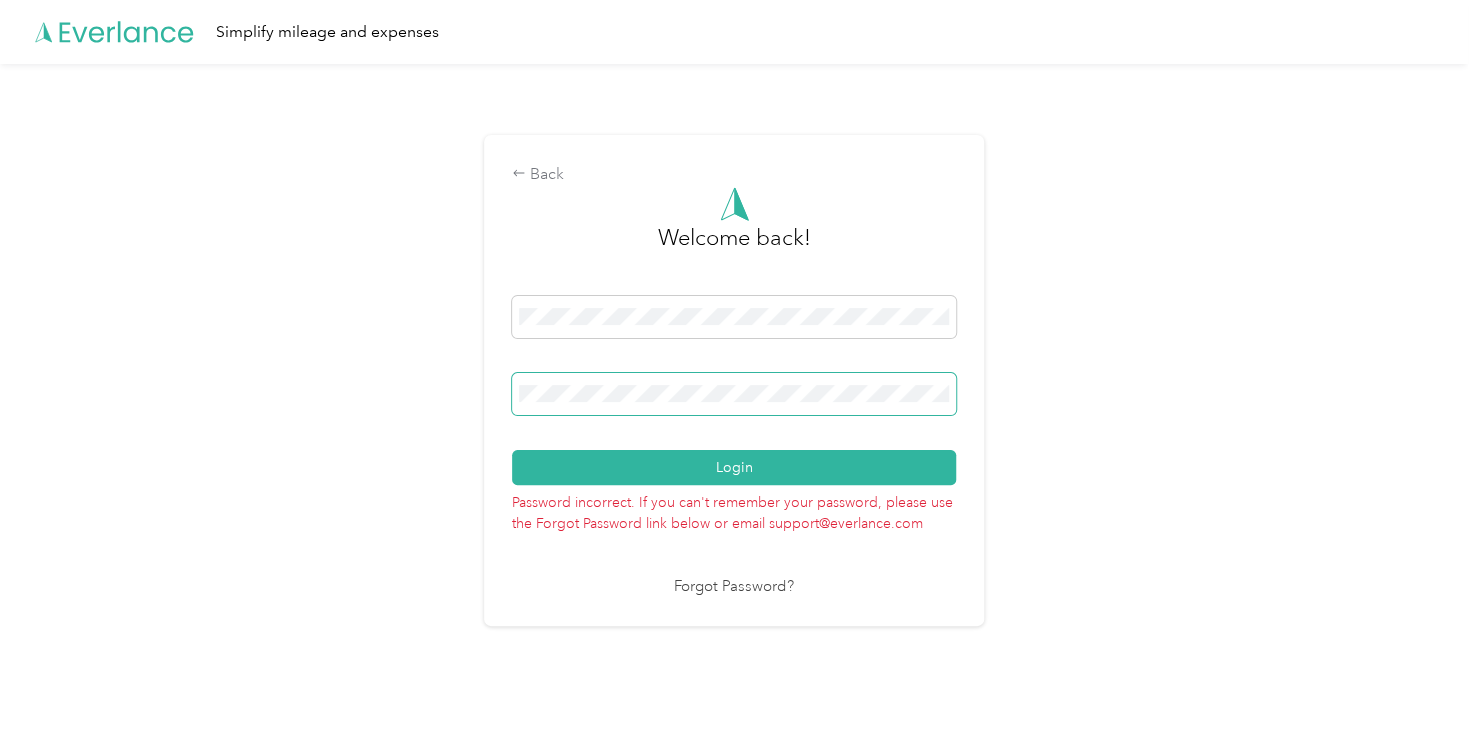 click on "Back Welcome back! Login Password incorrect. If you can't remember your password, please use the Forgot Password link below or email support@everlance.com Forgot Password?" at bounding box center (734, 388) 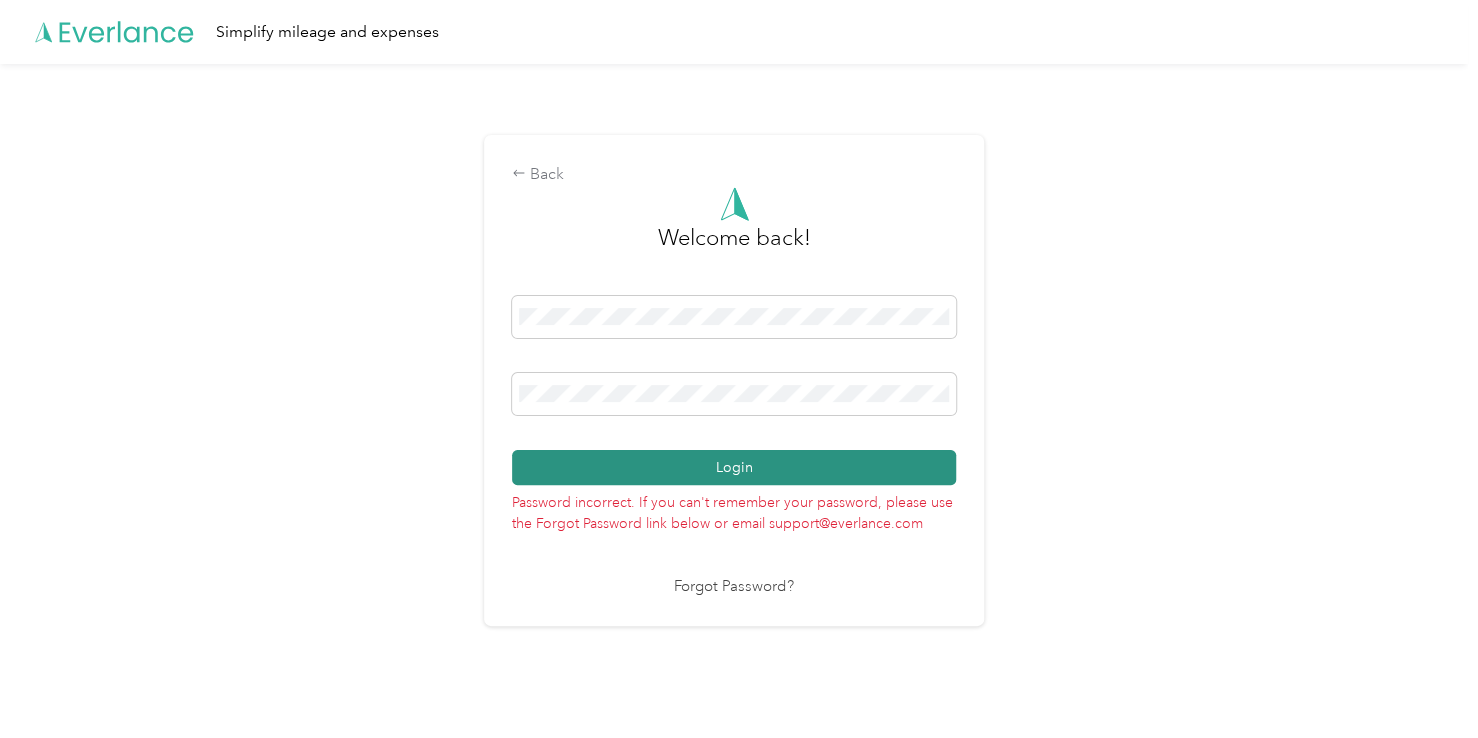 click on "Login" at bounding box center (734, 467) 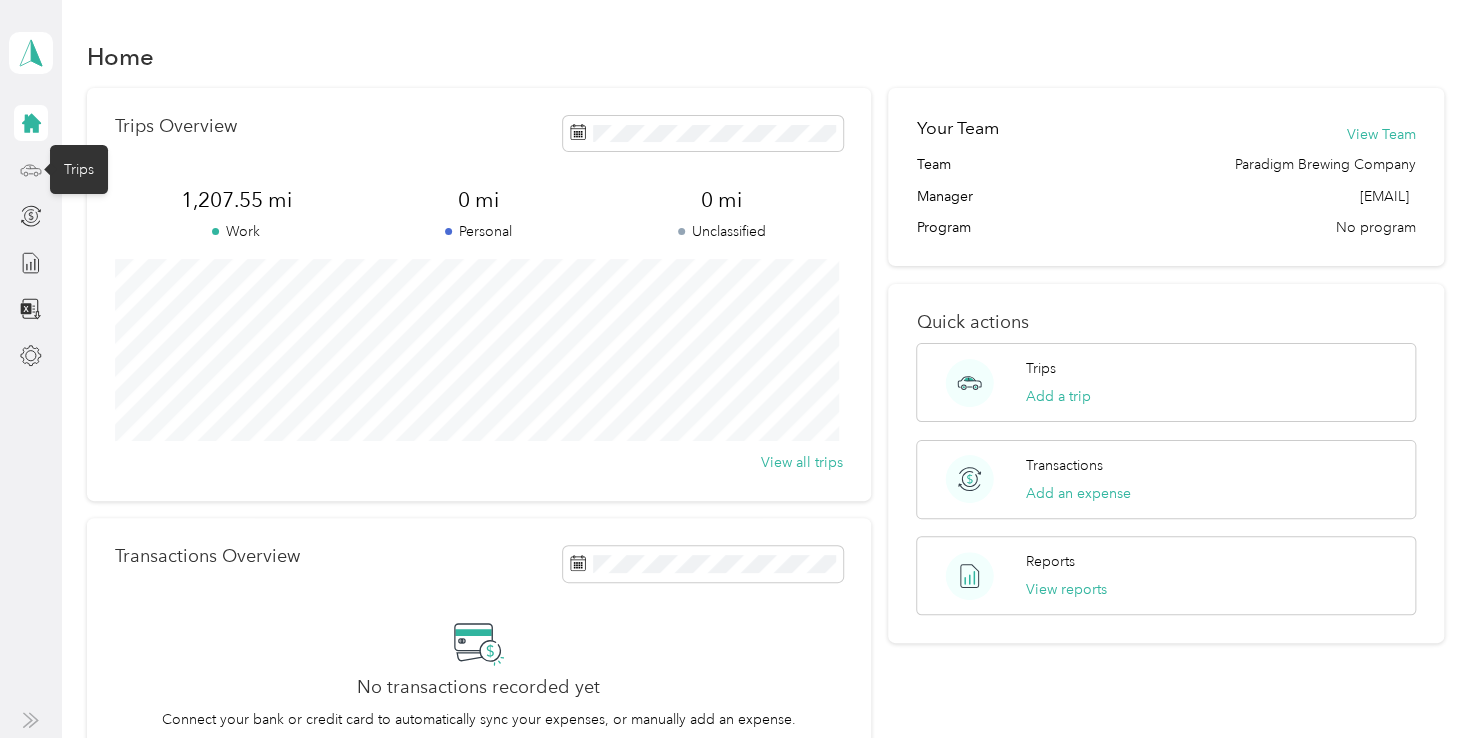click 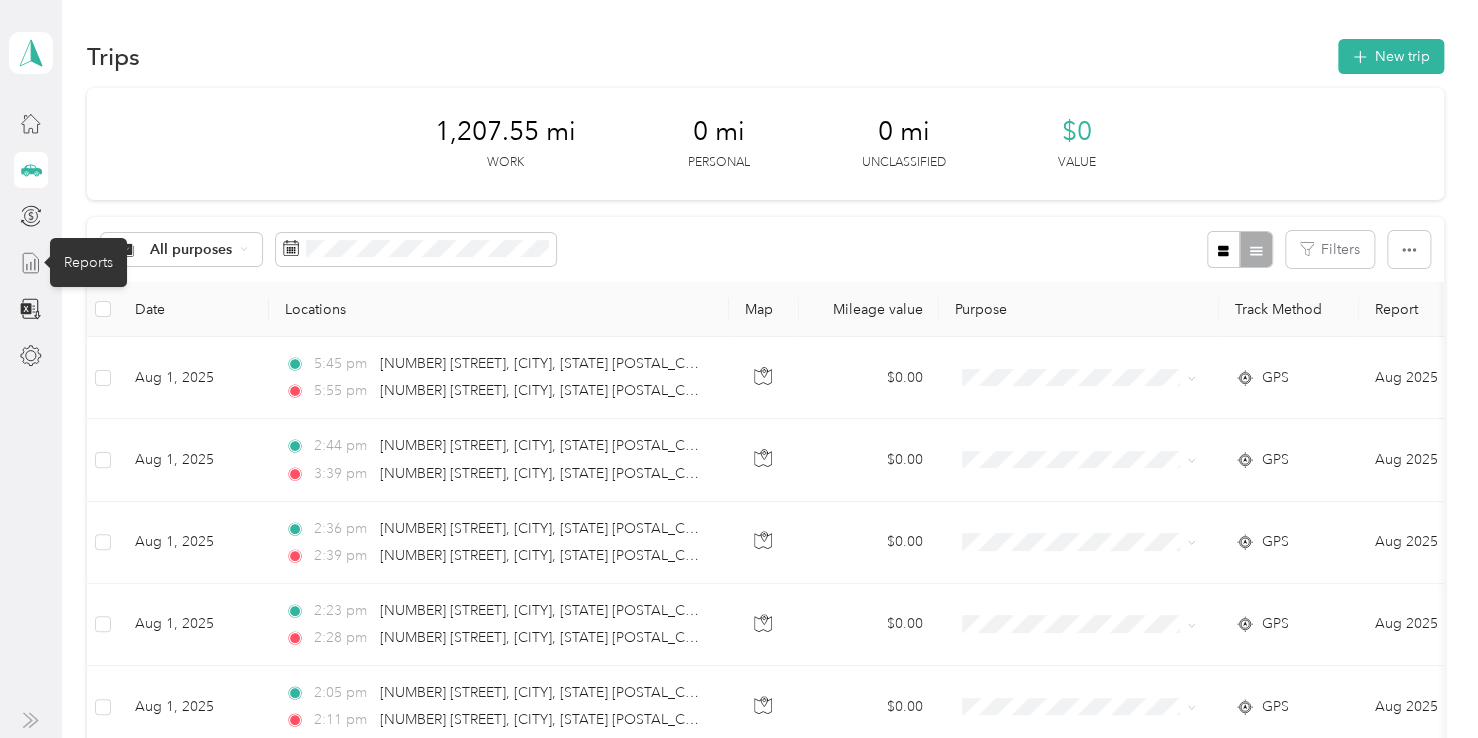 click 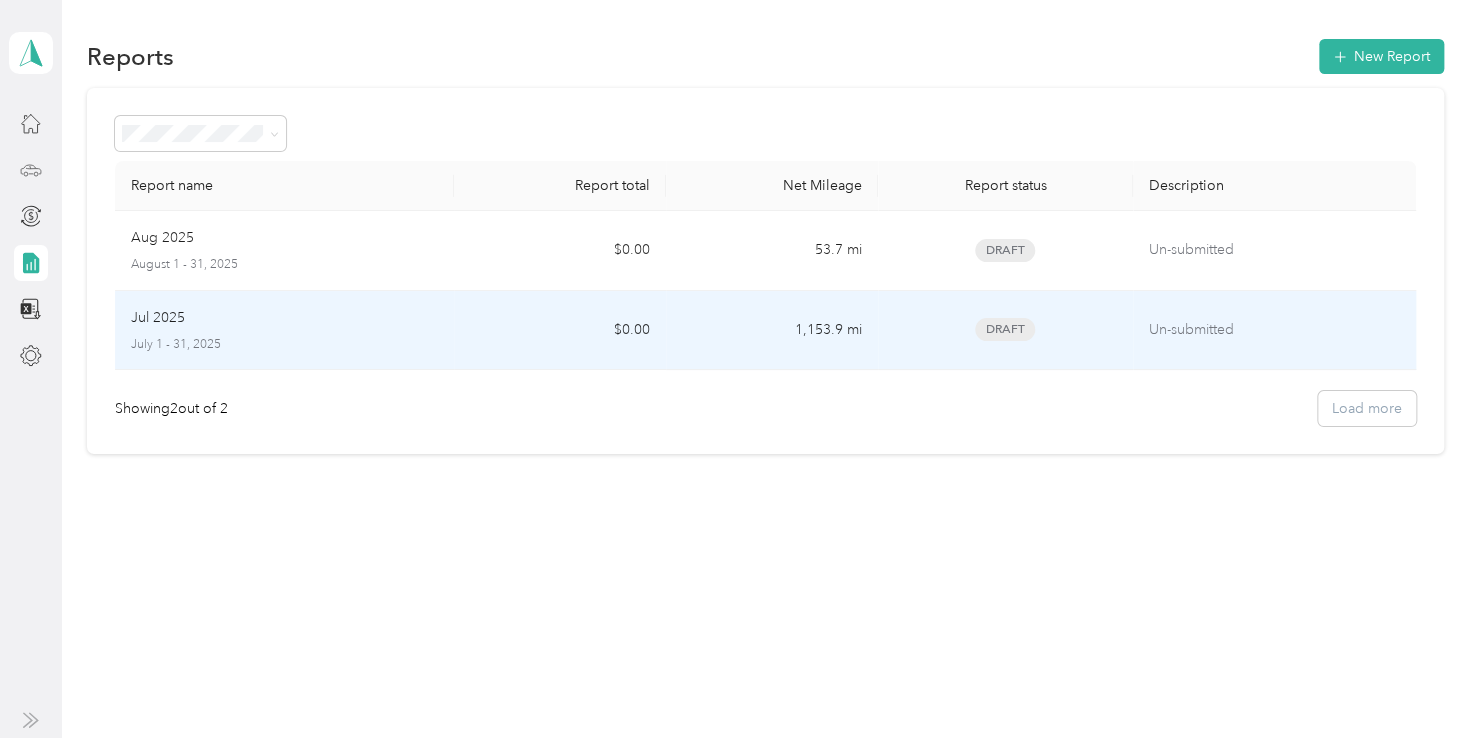click on "Jul 2025 July 1 - 31, 2025" at bounding box center [284, 330] 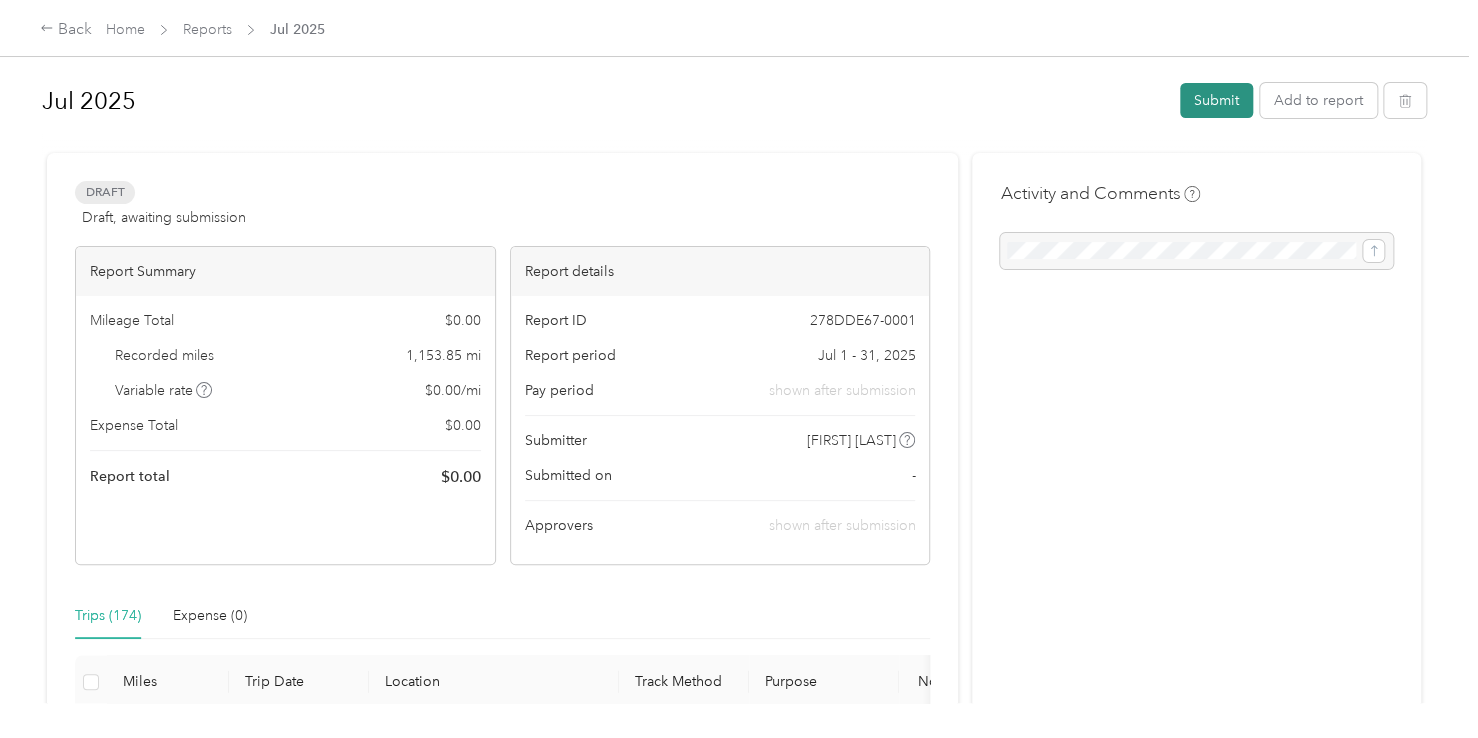 click on "Submit" at bounding box center [1216, 100] 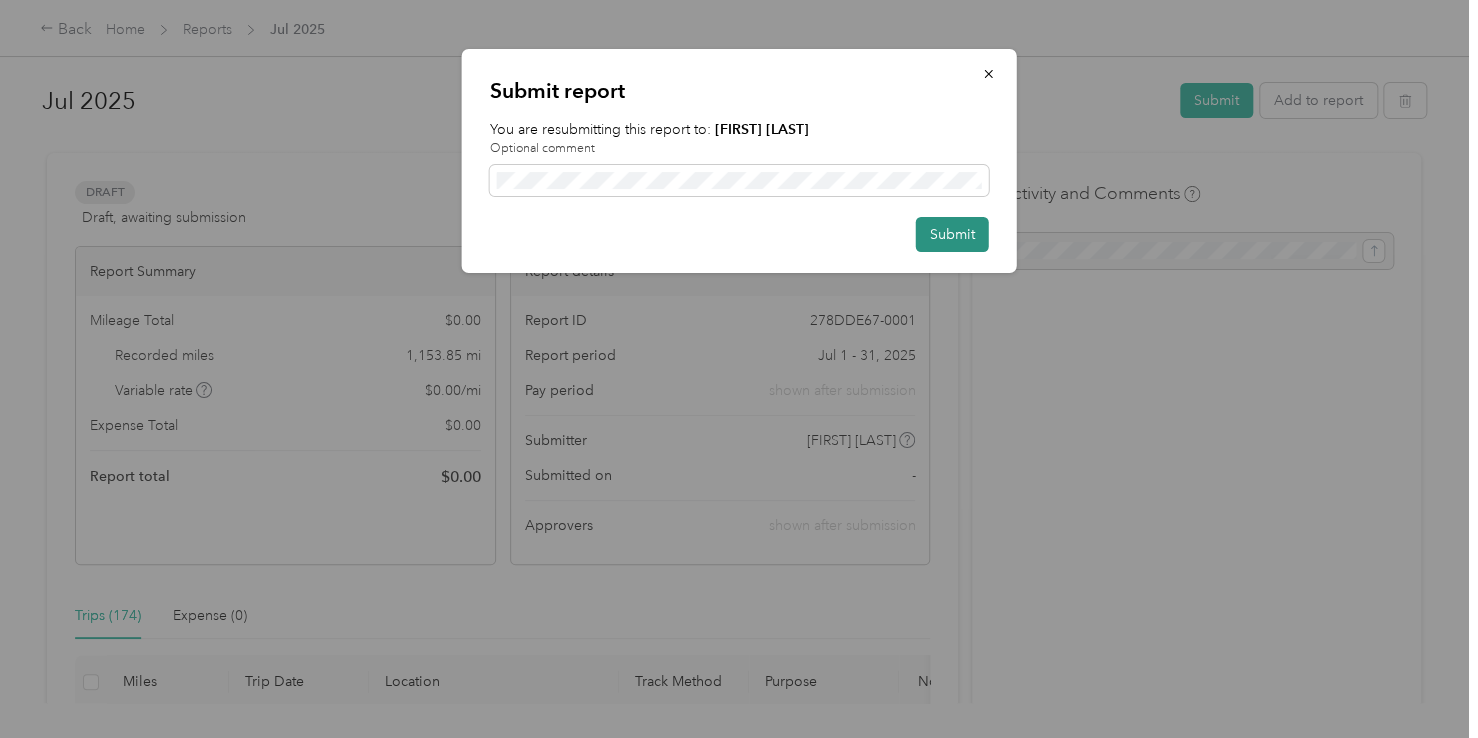 click on "Submit" at bounding box center (952, 234) 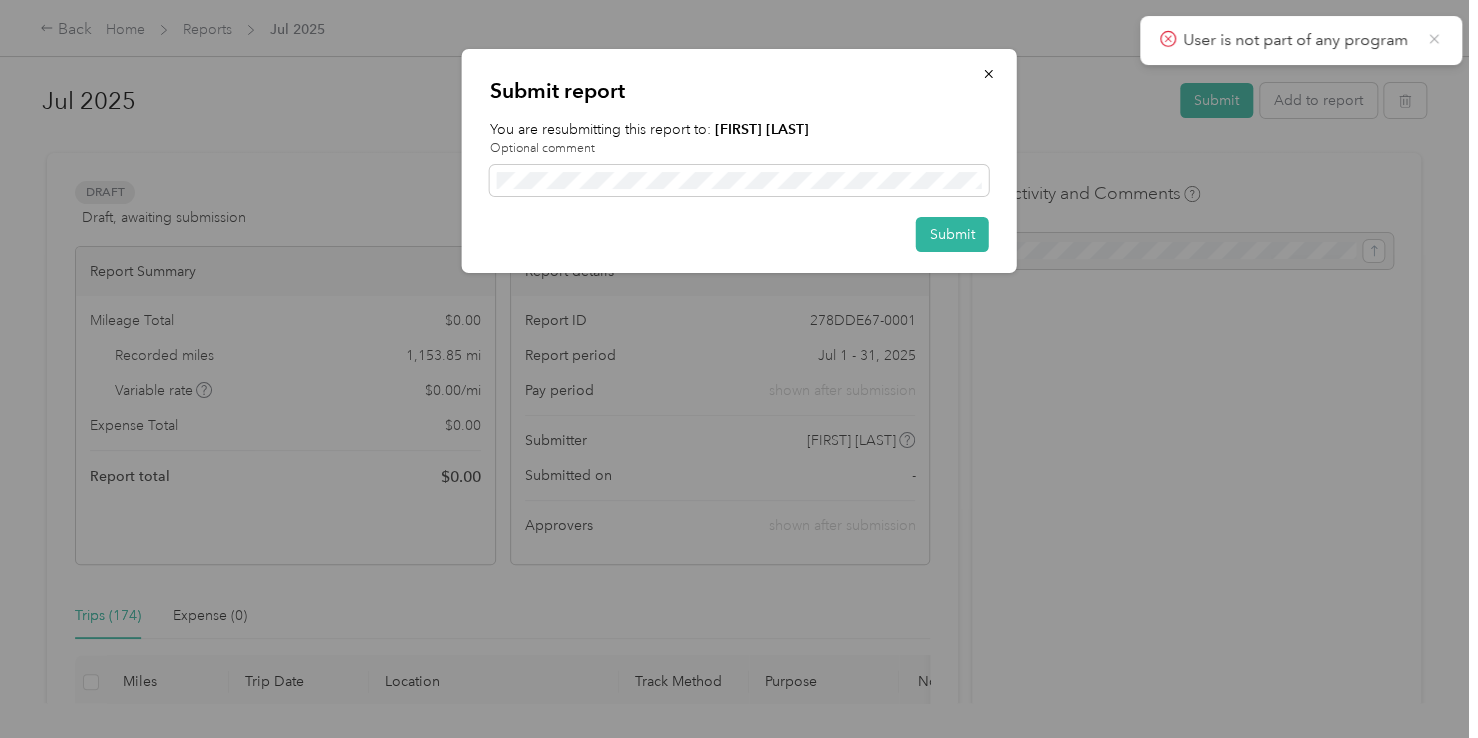 click 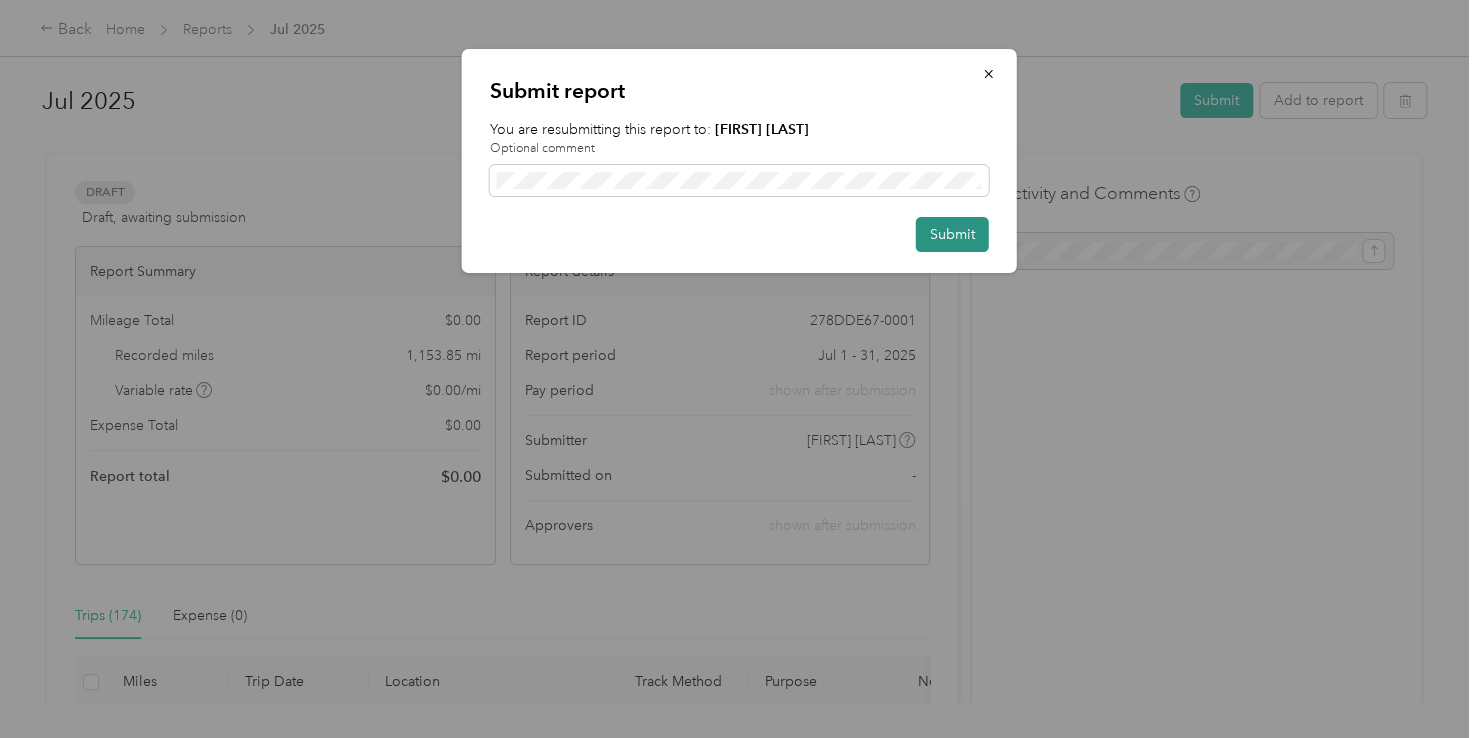 click on "Submit" at bounding box center (952, 234) 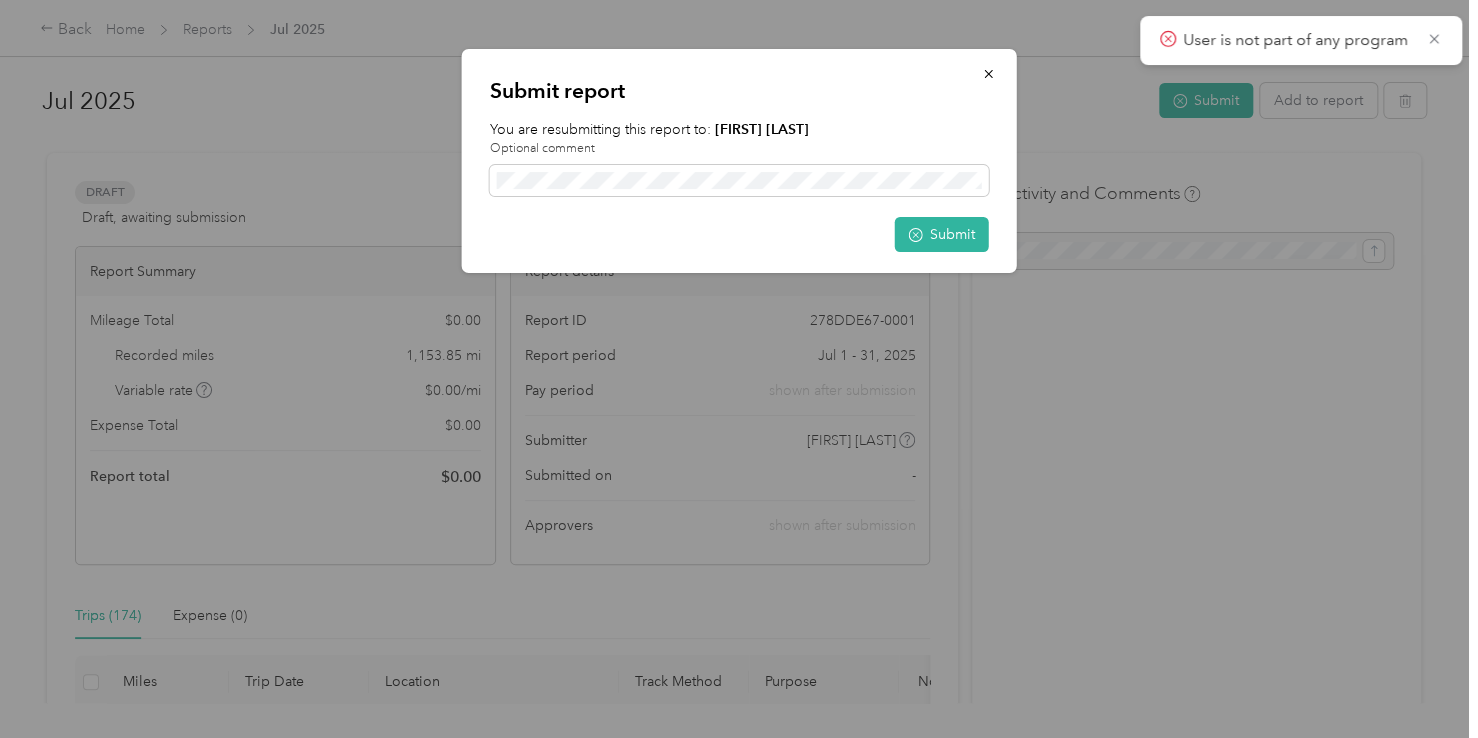 click on "User is not part of any program" at bounding box center [1301, 40] 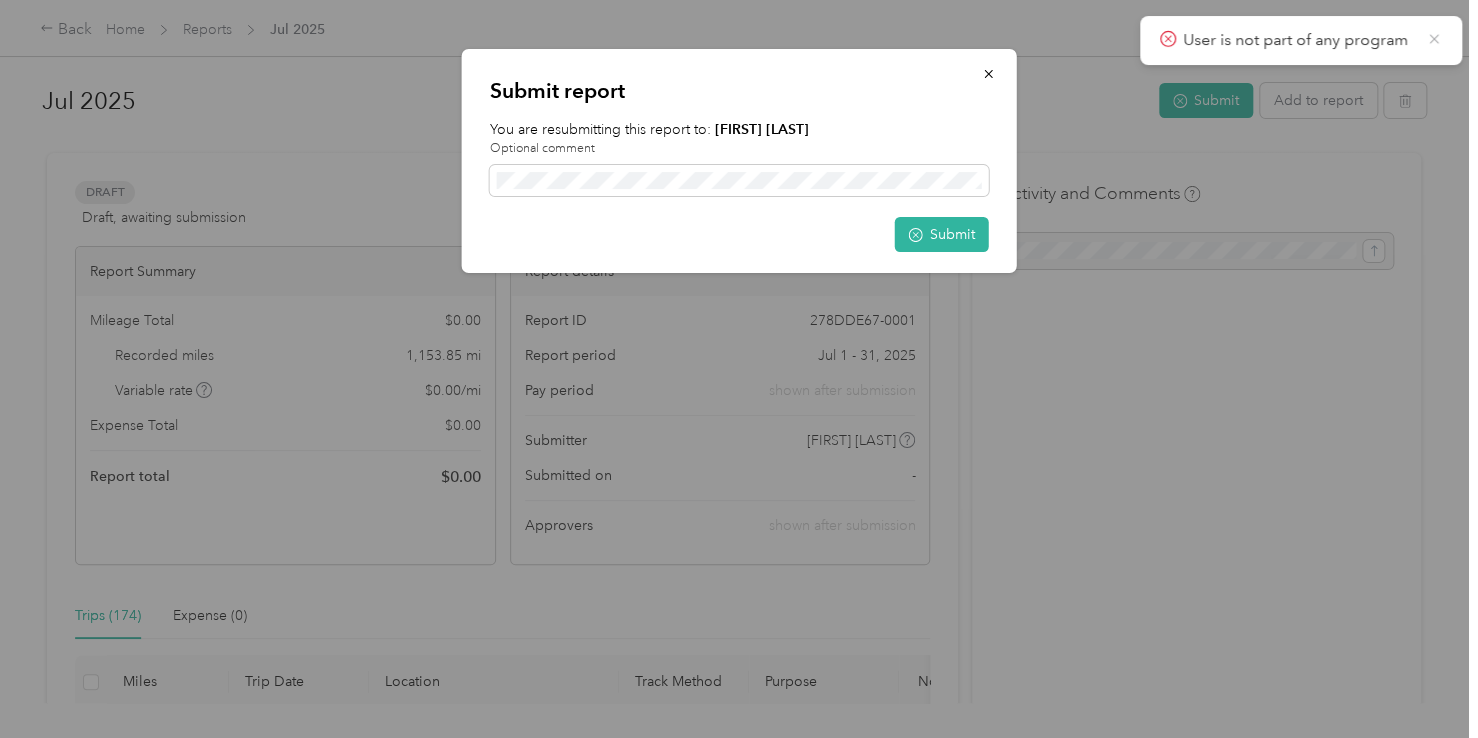 click 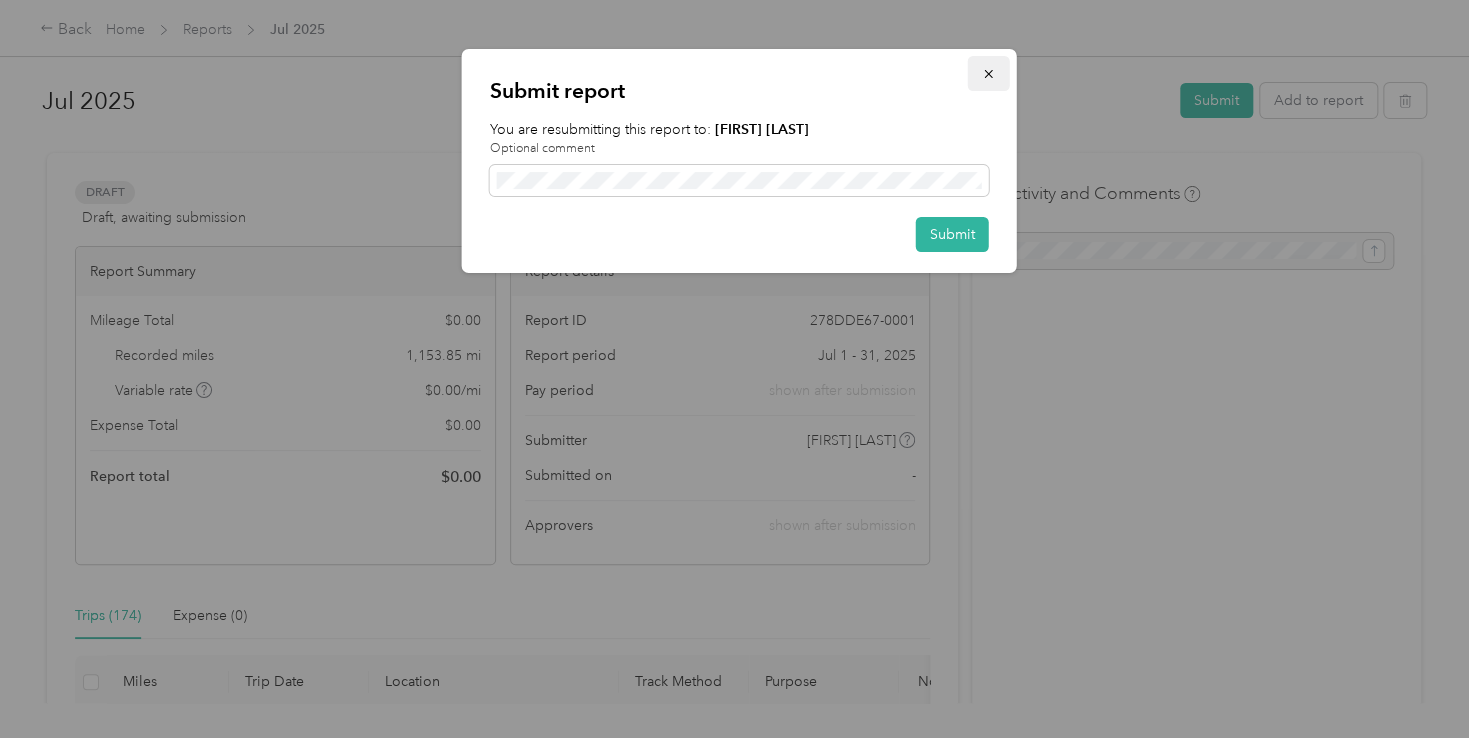 click 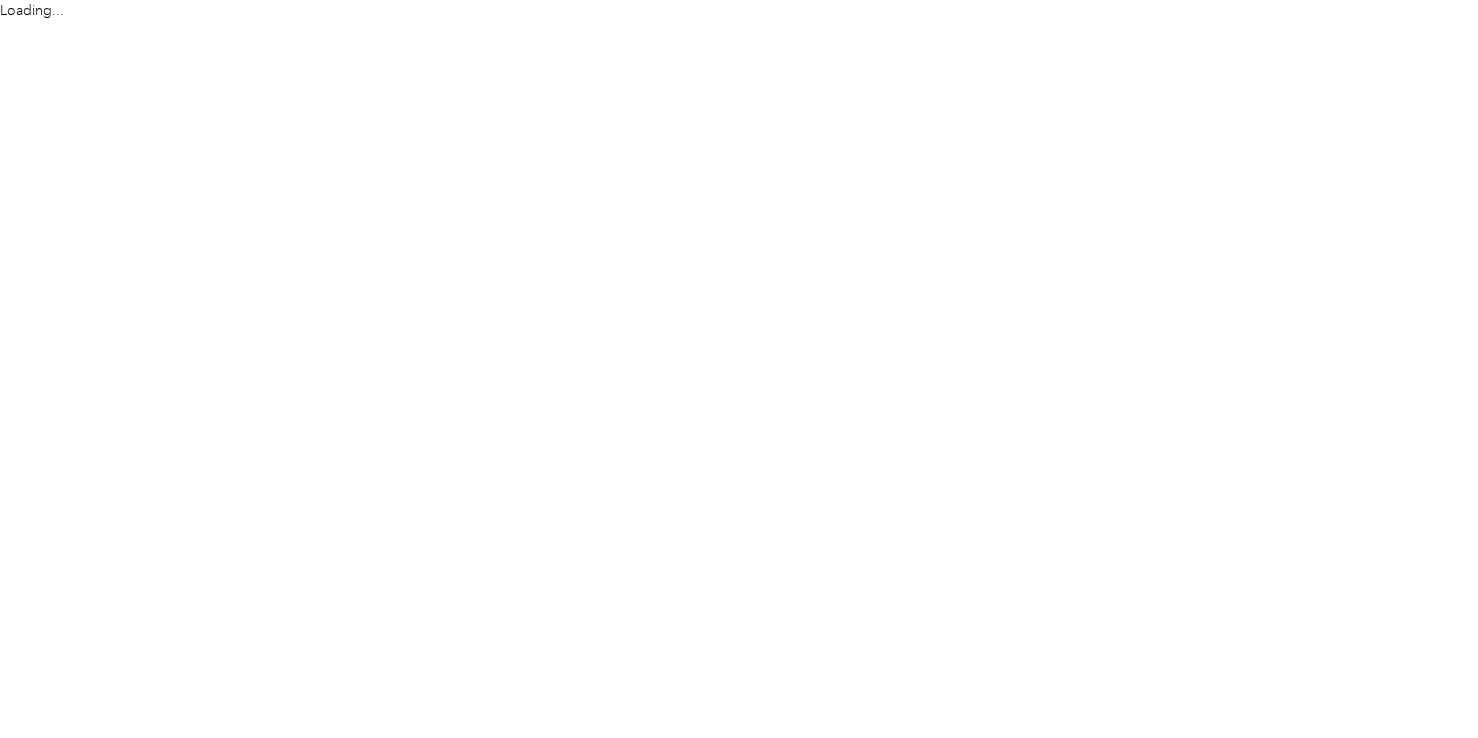 scroll, scrollTop: 0, scrollLeft: 0, axis: both 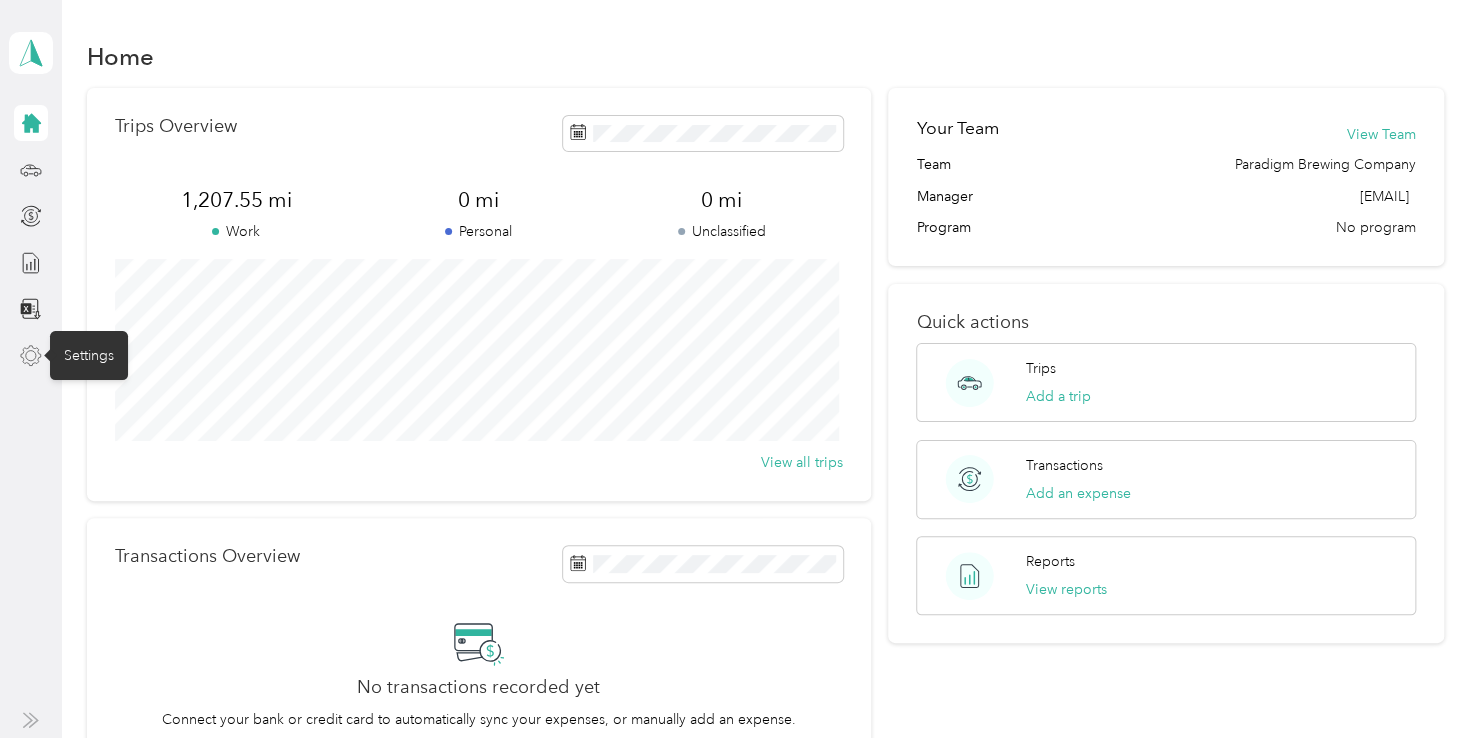 click 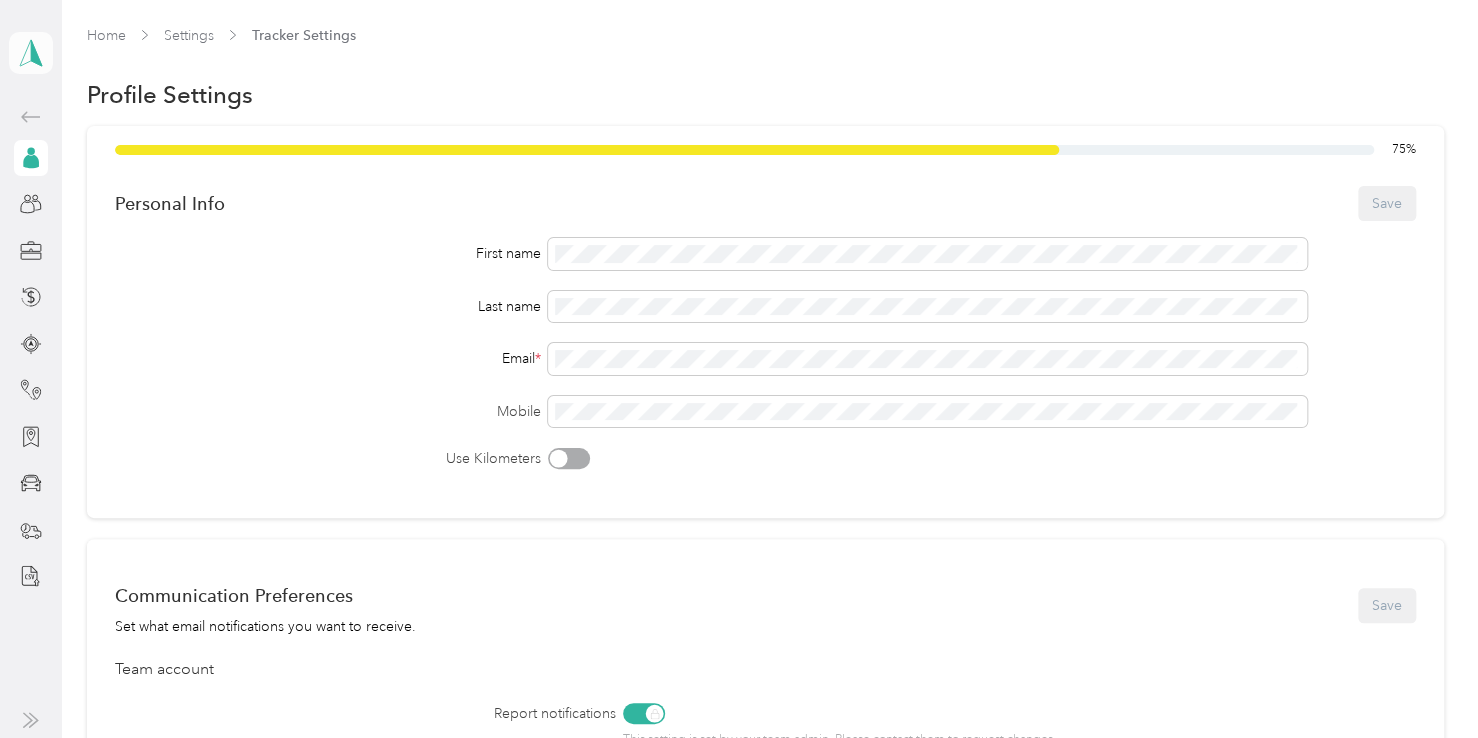click 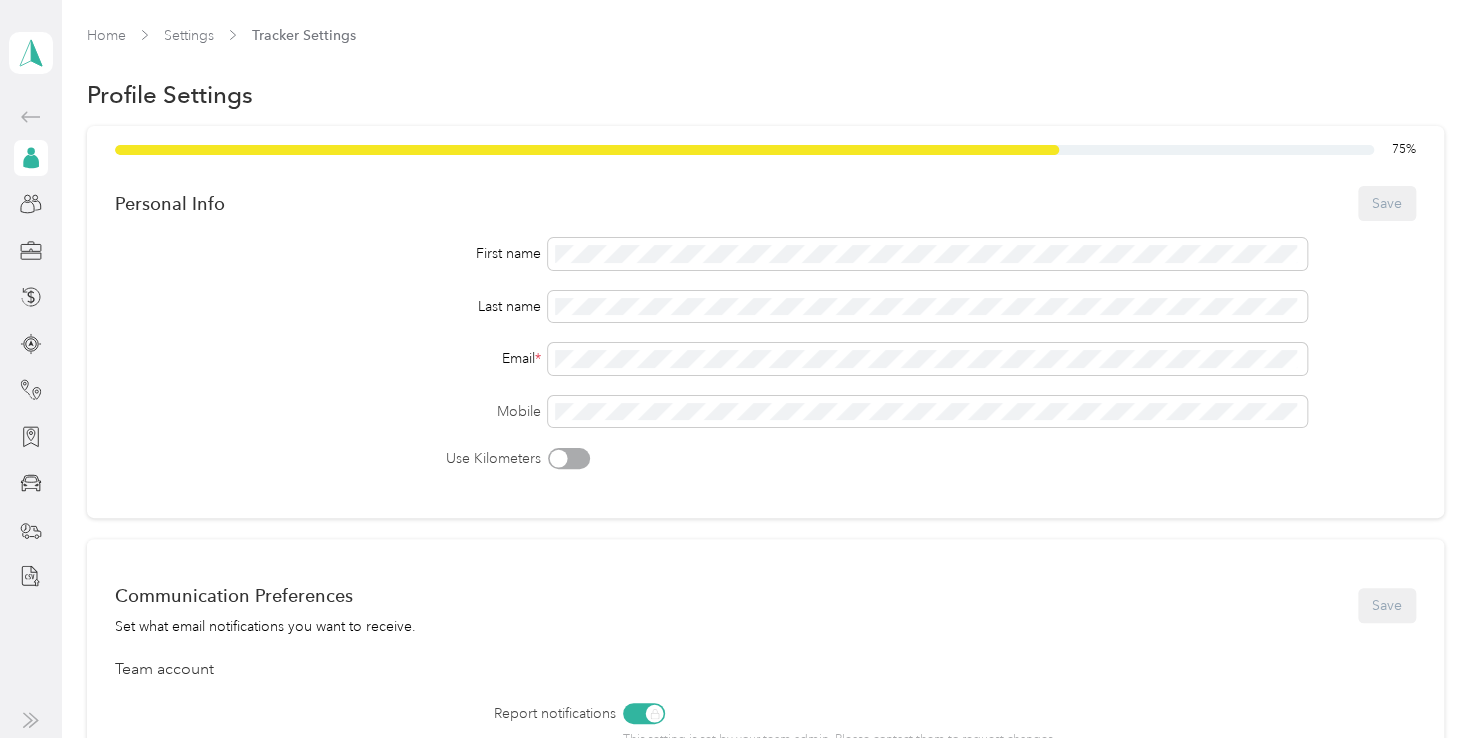 click on "Log out" at bounding box center [65, 164] 